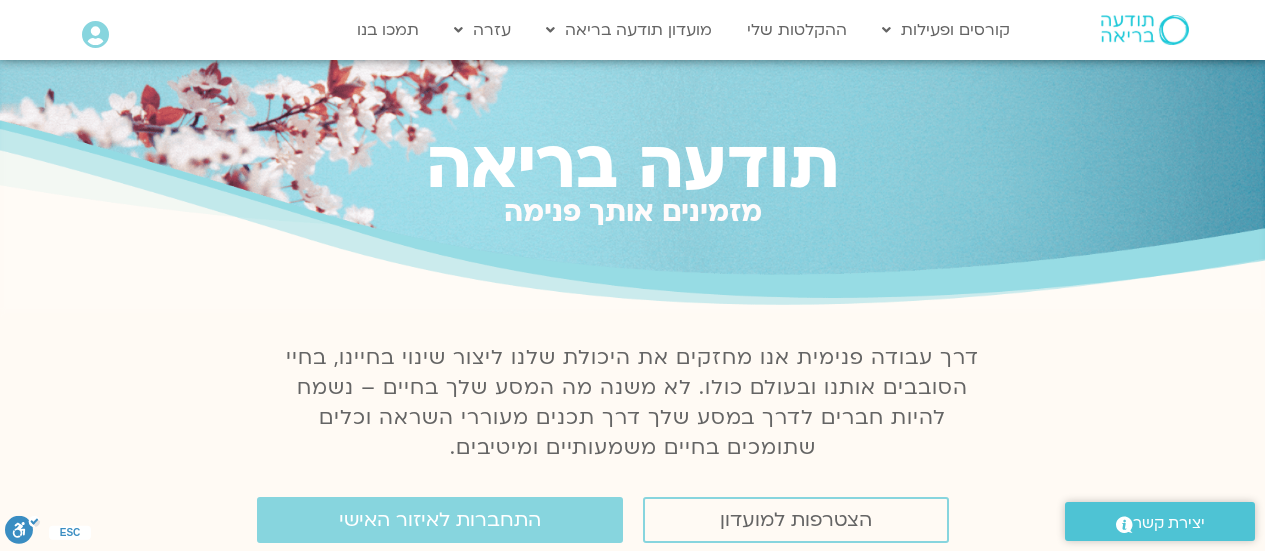 scroll, scrollTop: 0, scrollLeft: 0, axis: both 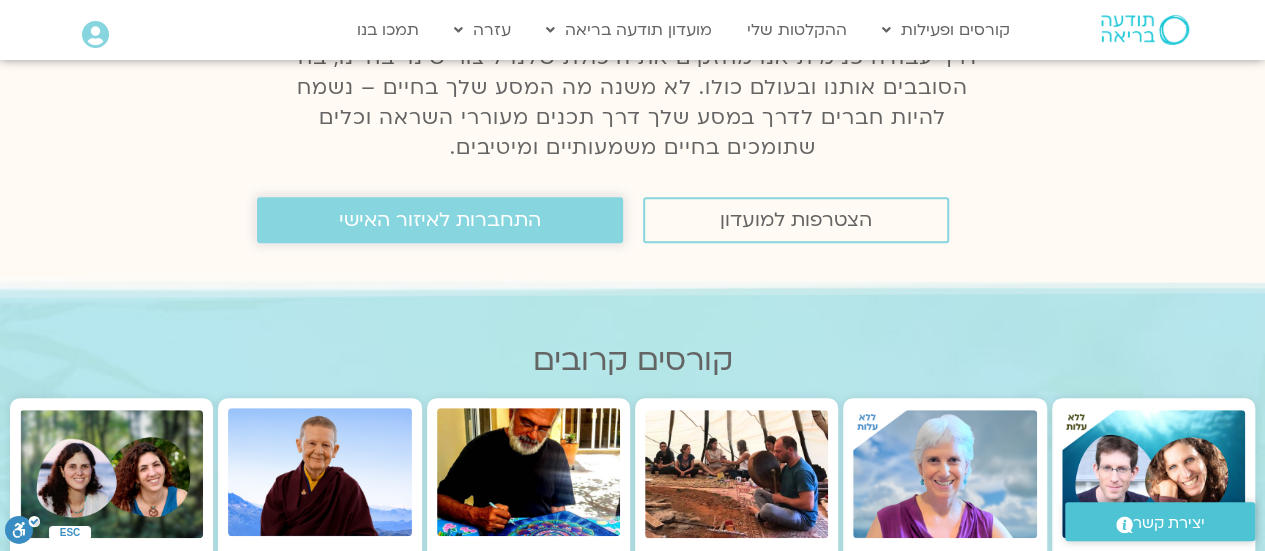 click on "התחברות לאיזור האישי" at bounding box center (440, 220) 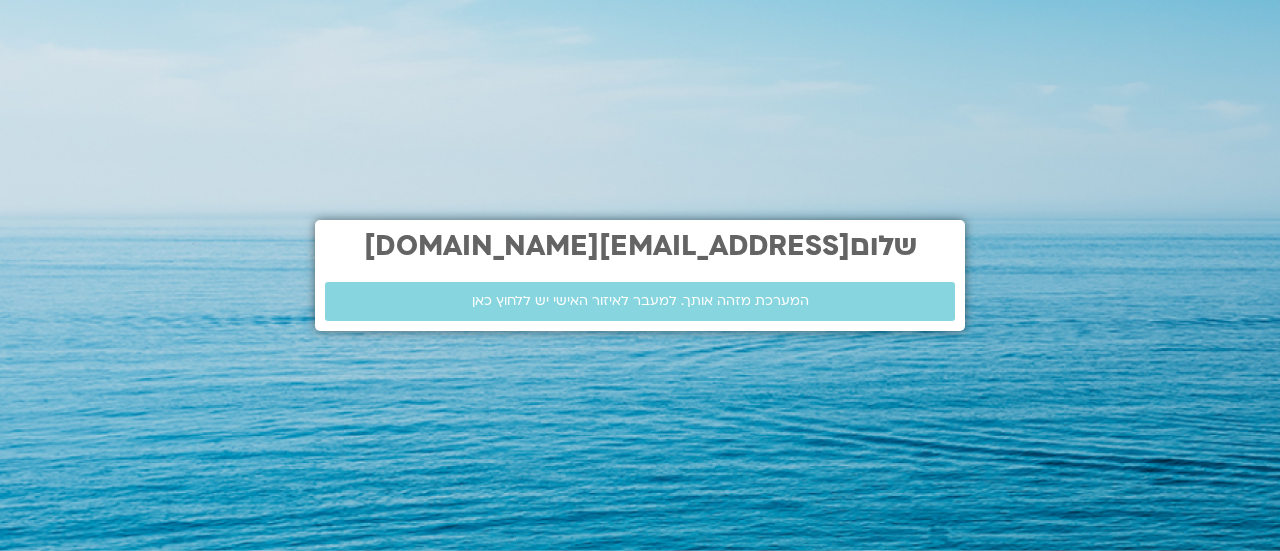 scroll, scrollTop: 0, scrollLeft: 0, axis: both 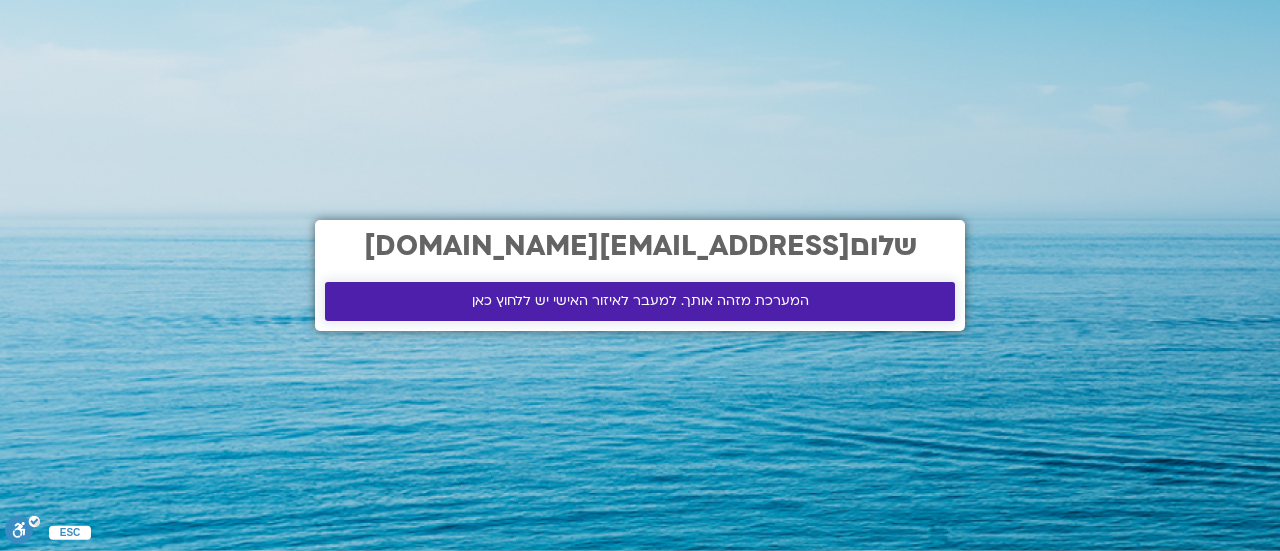 click on "המערכת מזהה אותך. למעבר לאיזור האישי יש ללחוץ כאן" at bounding box center [640, 301] 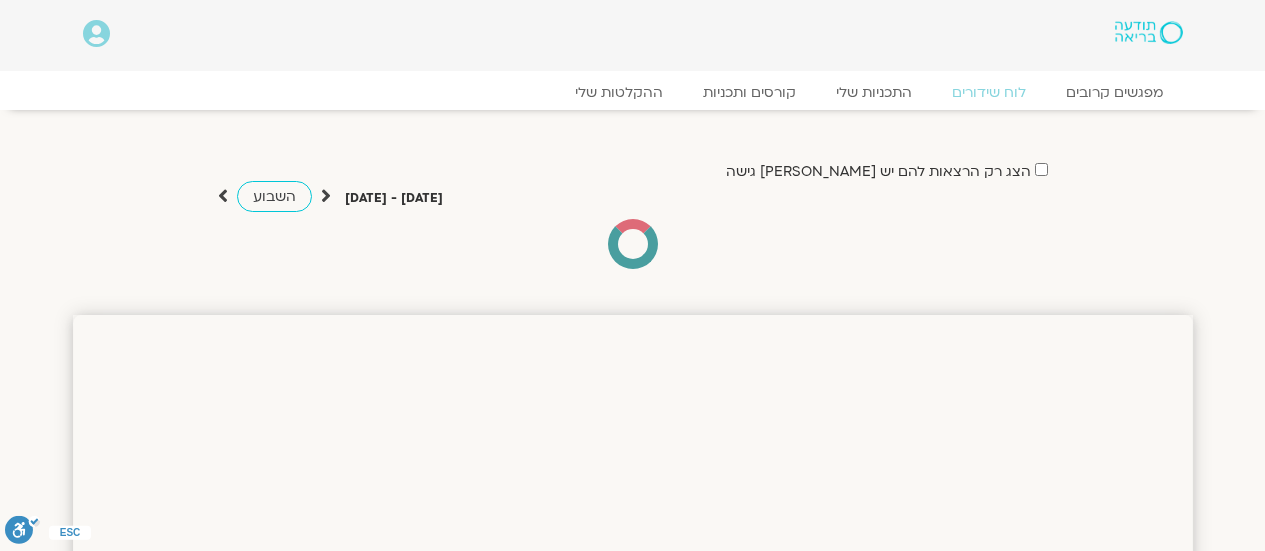 scroll, scrollTop: 0, scrollLeft: 0, axis: both 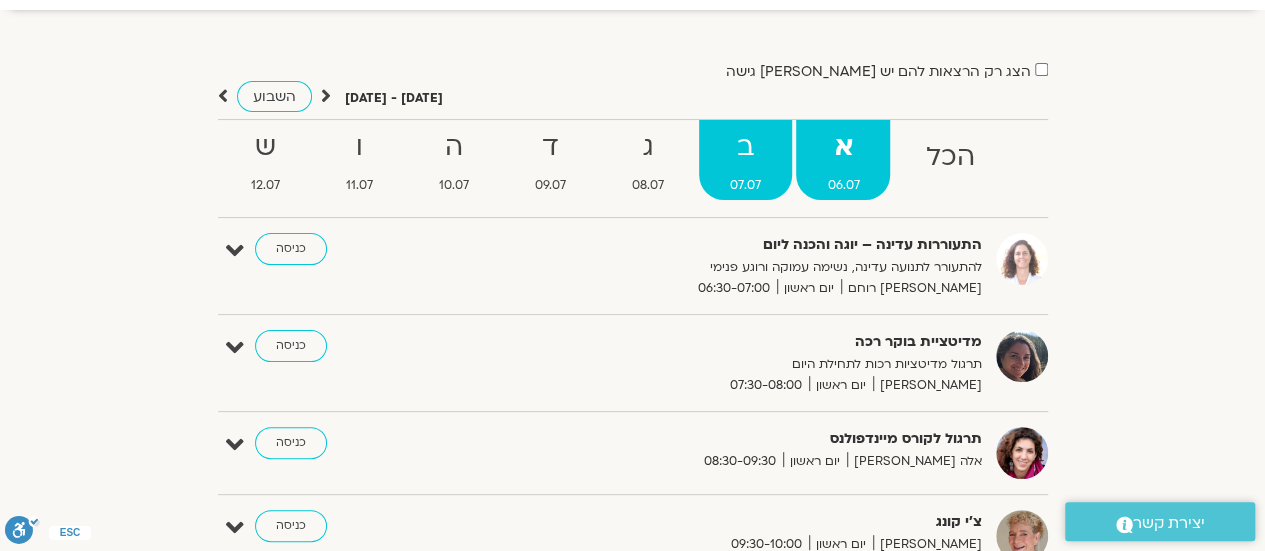 click on "ב" at bounding box center (745, 147) 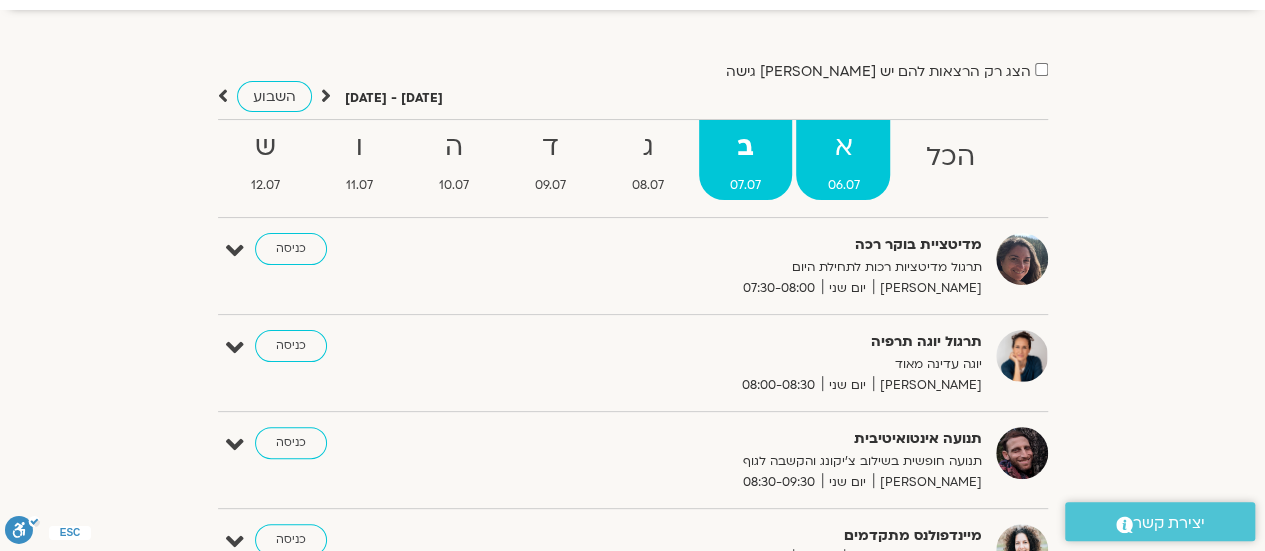 click on "א" at bounding box center [843, 147] 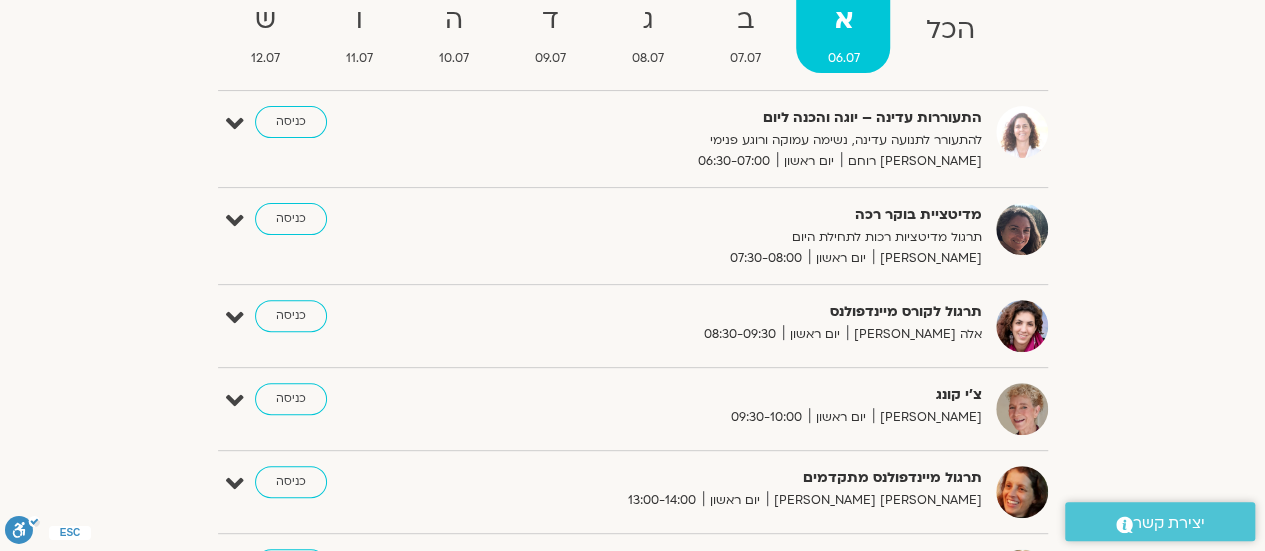 scroll, scrollTop: 300, scrollLeft: 0, axis: vertical 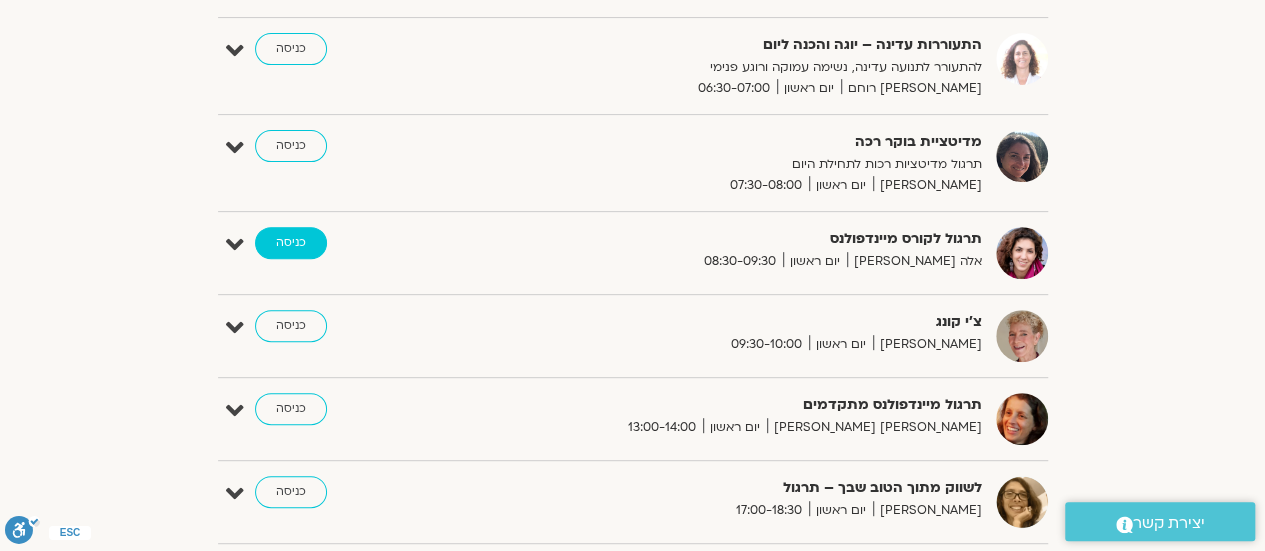 click on "כניסה" at bounding box center (291, 243) 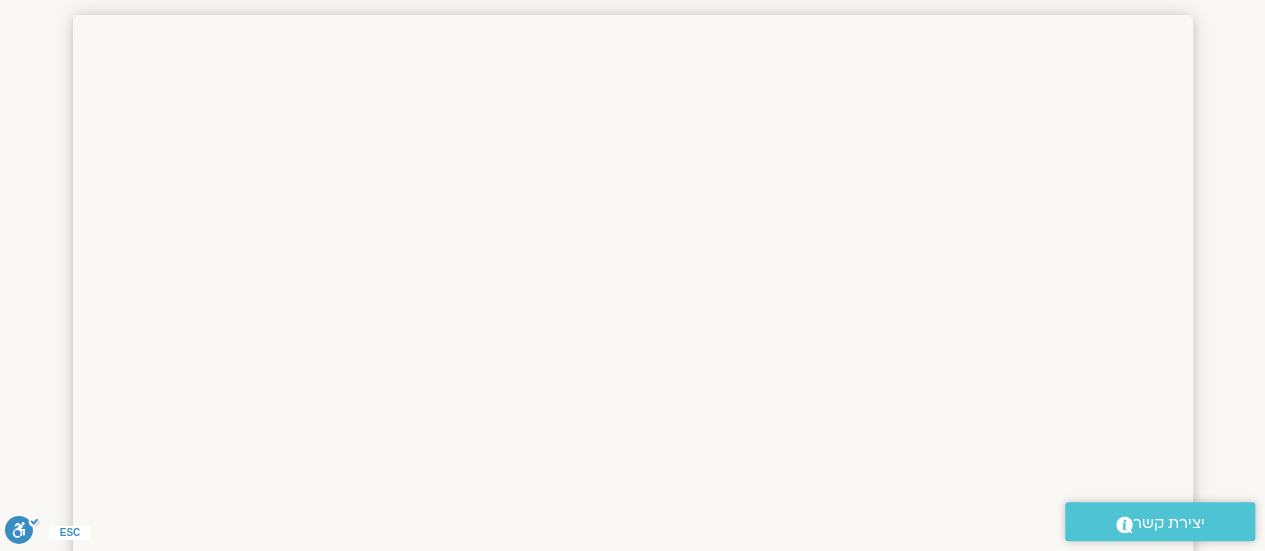 scroll, scrollTop: 300, scrollLeft: 0, axis: vertical 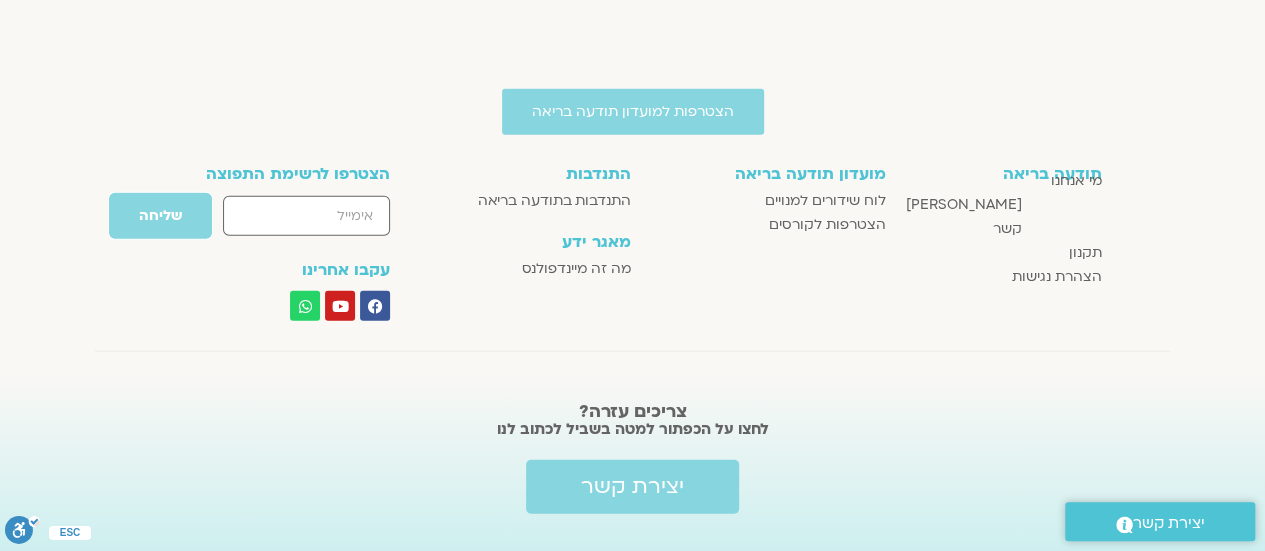 click on "מועדון תודעה בריאה" at bounding box center (768, 174) 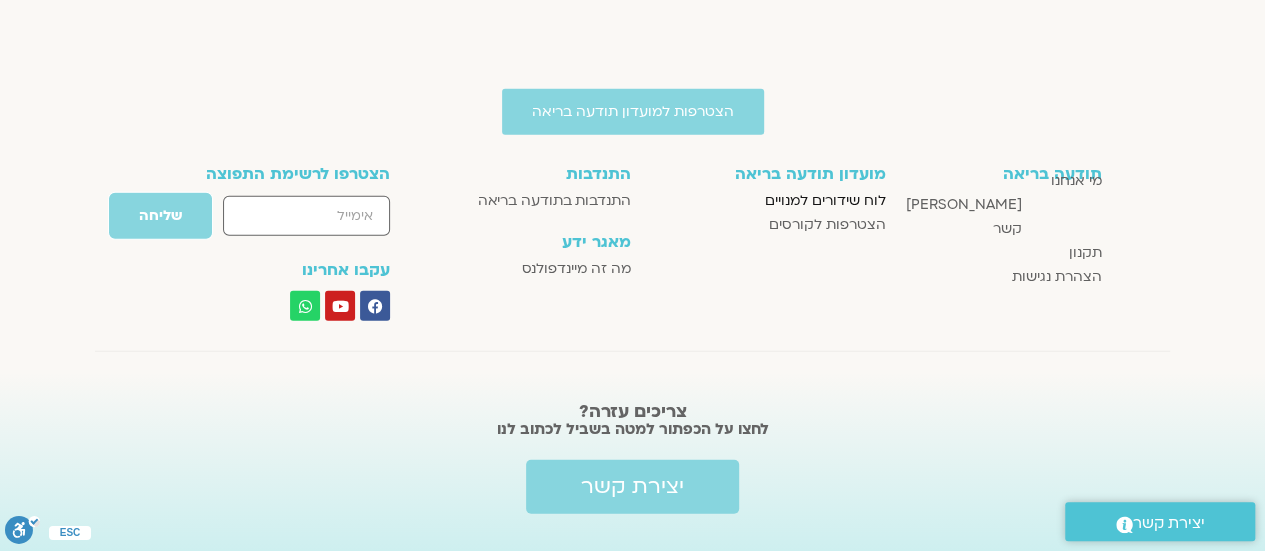 click on "לוח שידורים למנויים" at bounding box center [825, 201] 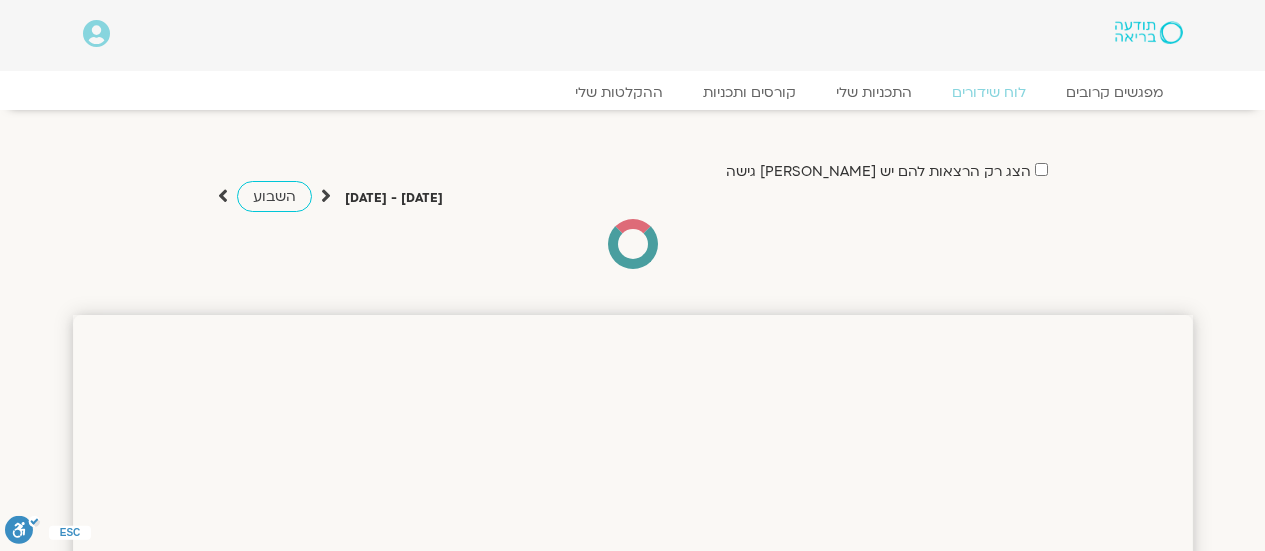 scroll, scrollTop: 0, scrollLeft: 0, axis: both 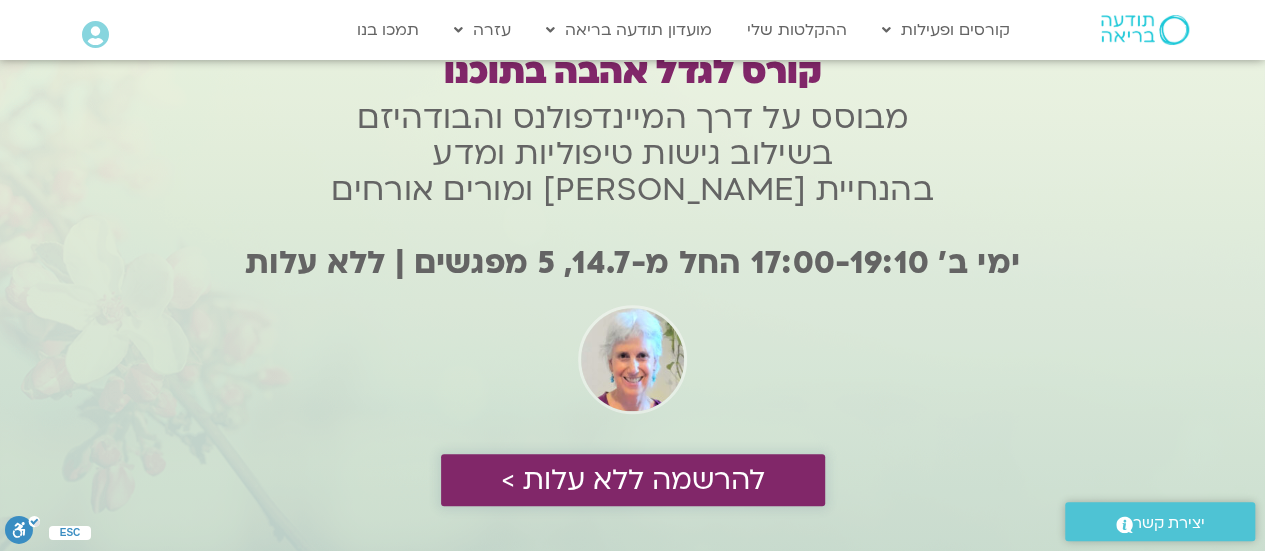 click on "להרשמה ללא עלות >" at bounding box center (633, 480) 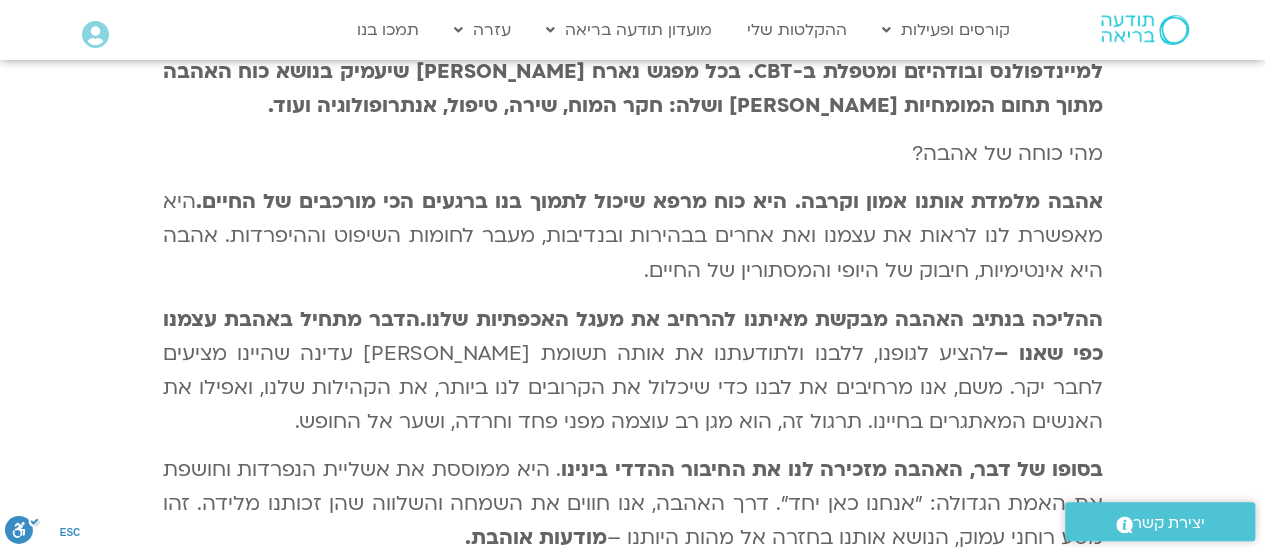 scroll, scrollTop: 2874, scrollLeft: 0, axis: vertical 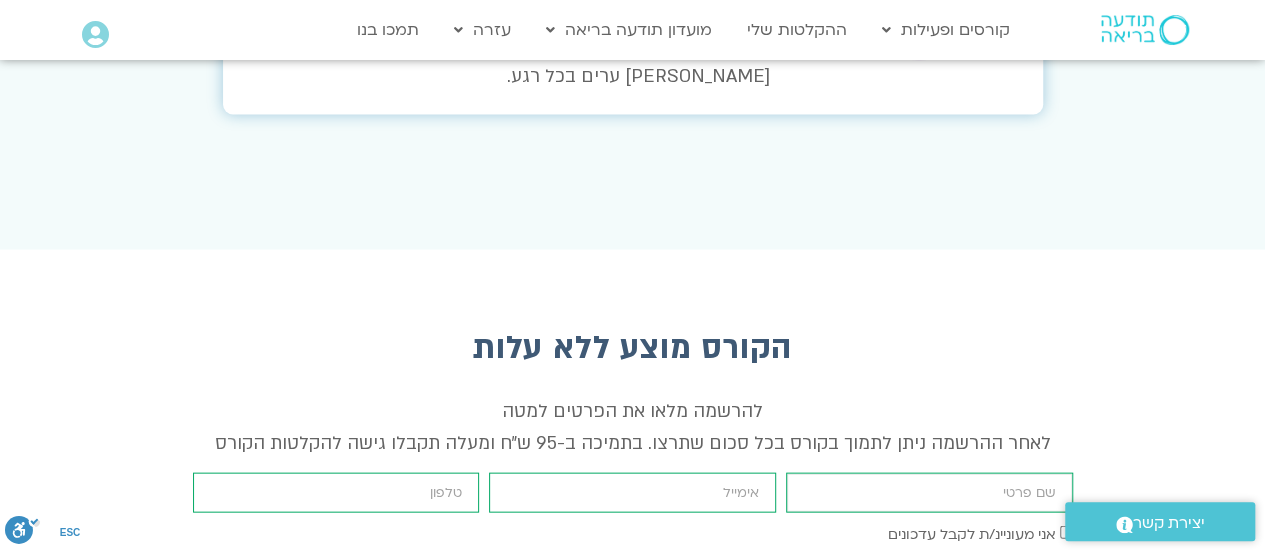 click on "firstname" at bounding box center (929, 493) 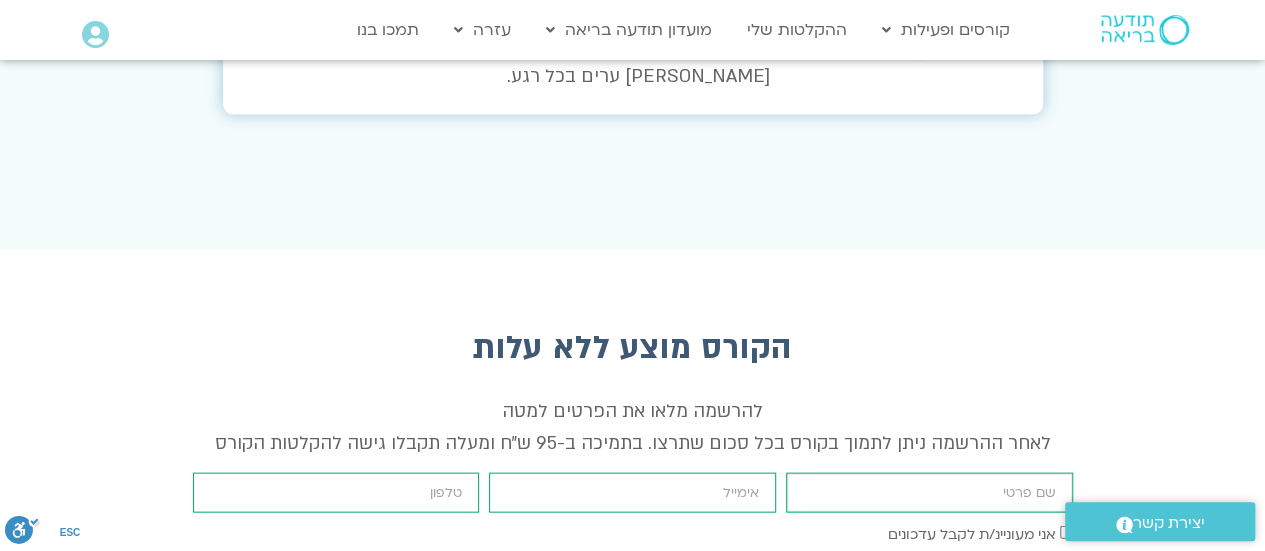type on "מלי משל" 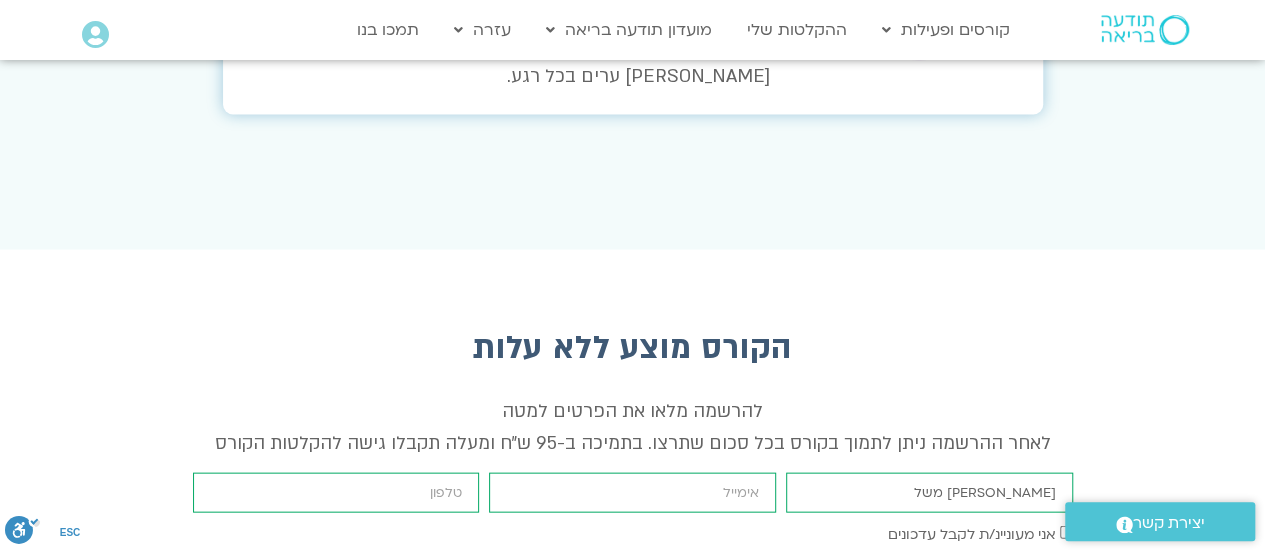 type on "[EMAIL_ADDRESS][DOMAIN_NAME]" 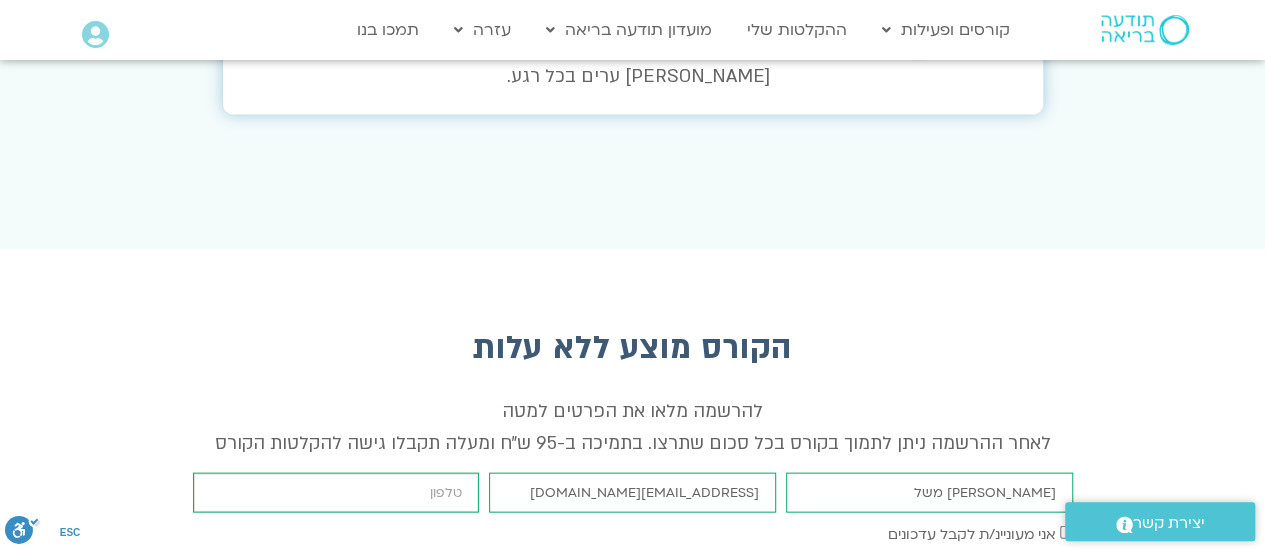 type on "0543330880" 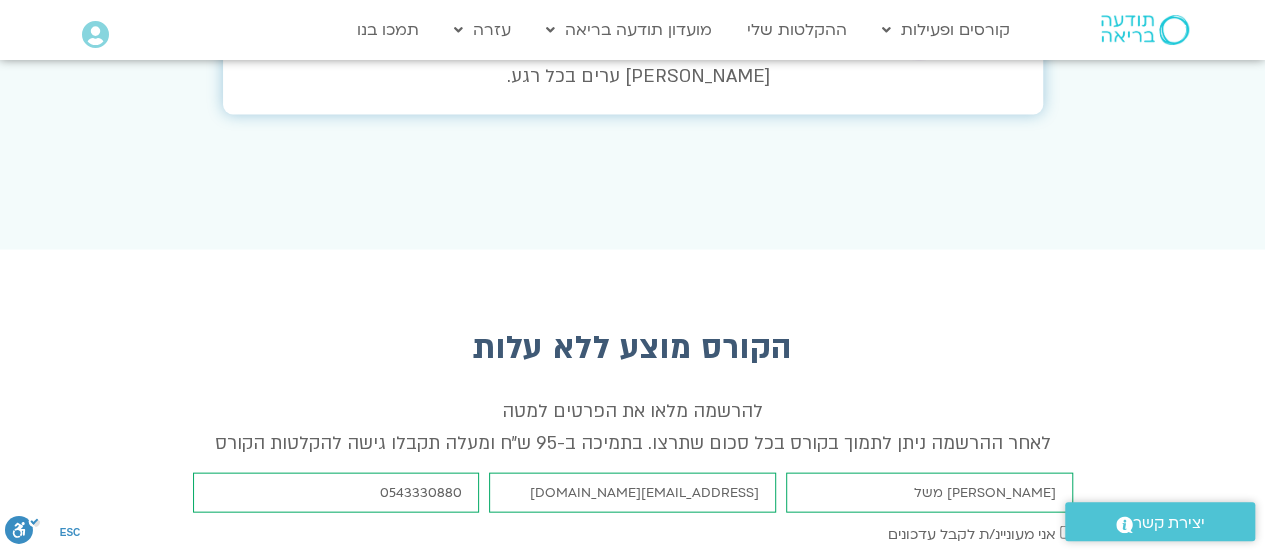 click on "אישור דיוור
אני מעוניינ/ת לקבל עדכונים" at bounding box center (633, 535) 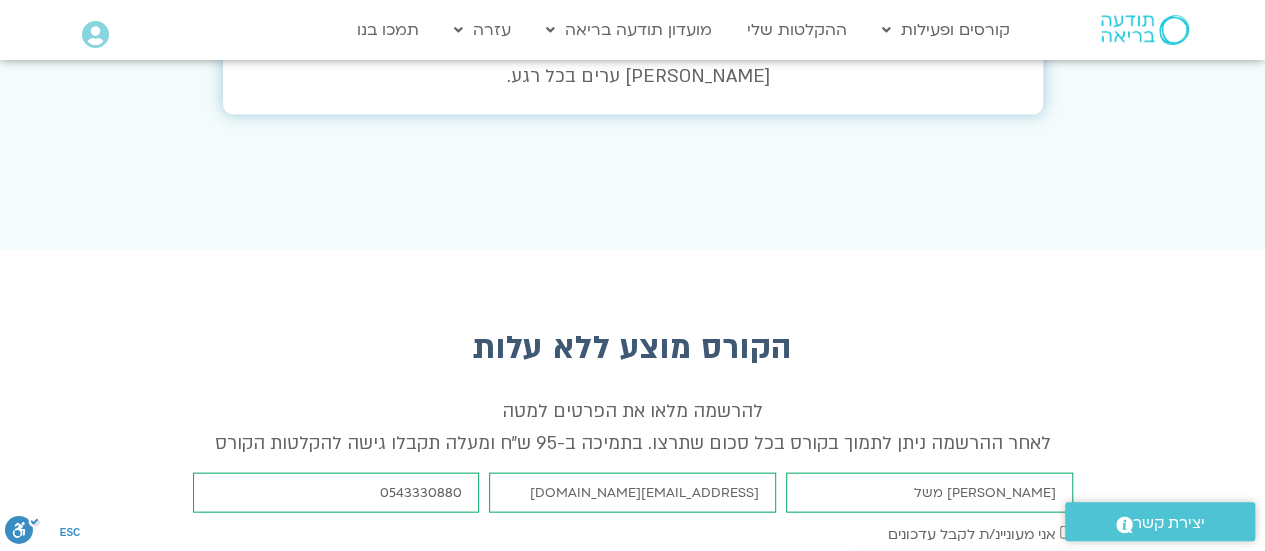 click on "שליחה" at bounding box center [966, 577] 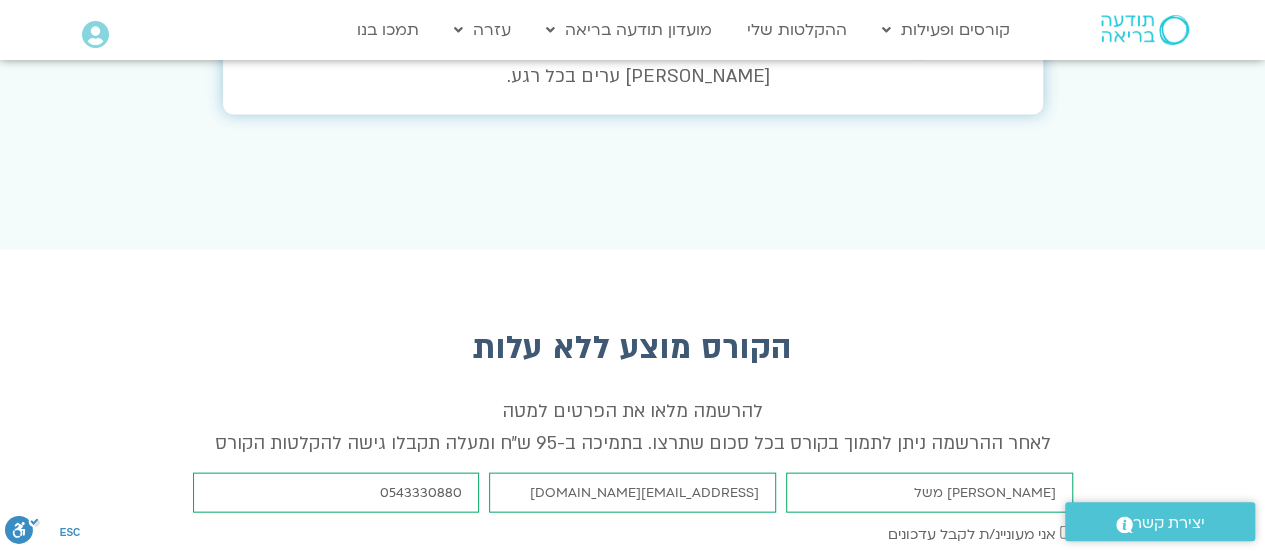 click on "אני מעוניינ/ת לקבל עדכונים" at bounding box center (980, 535) 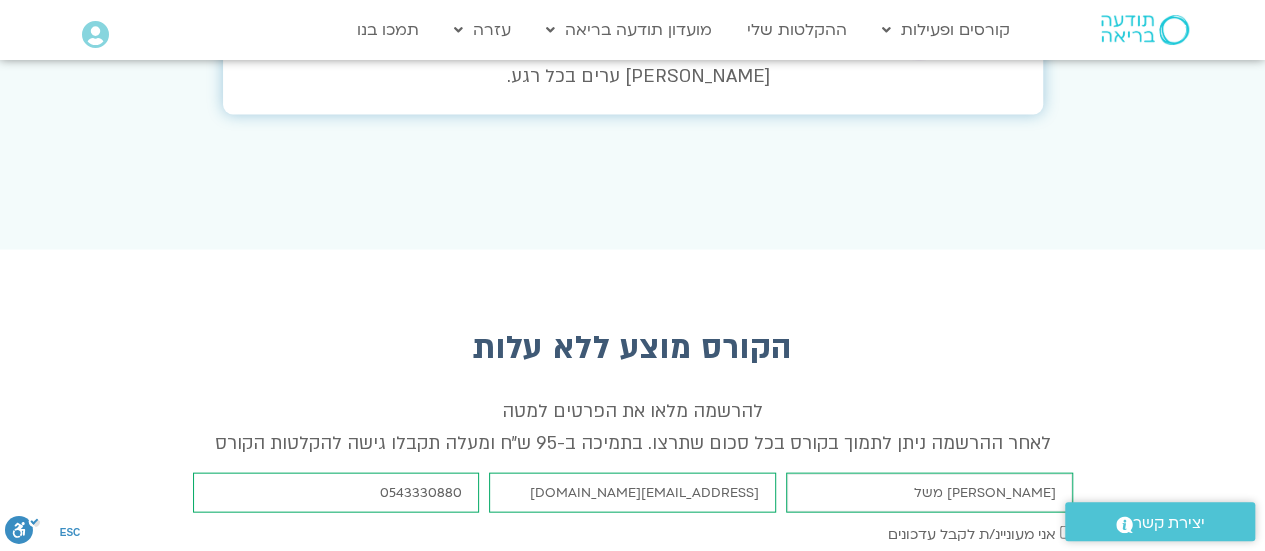 click on "מלי משל" at bounding box center (929, 493) 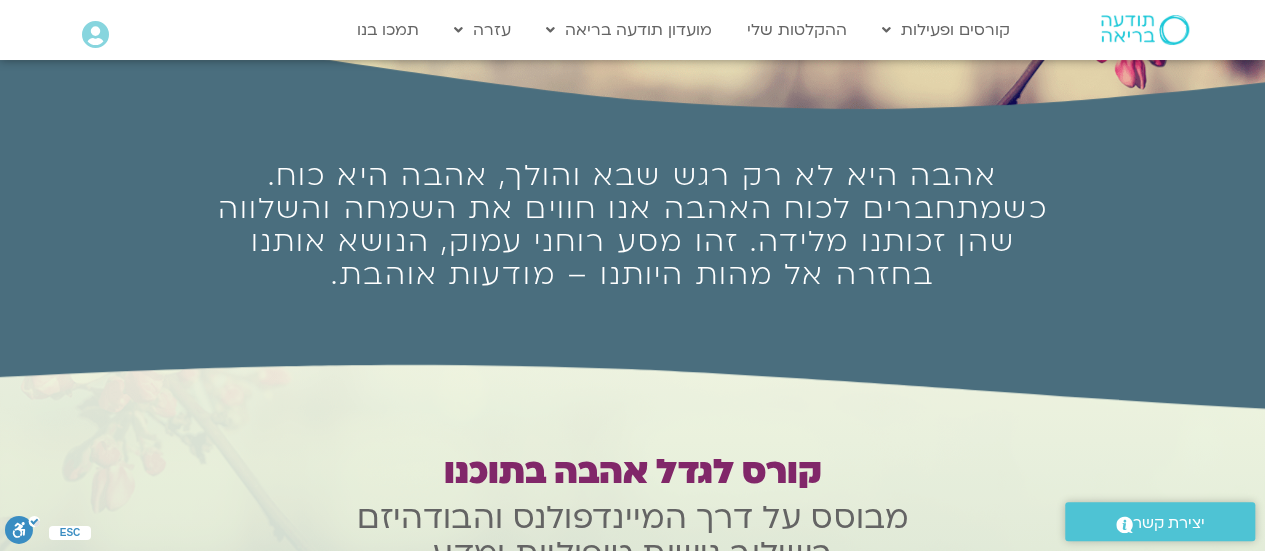 scroll, scrollTop: 800, scrollLeft: 0, axis: vertical 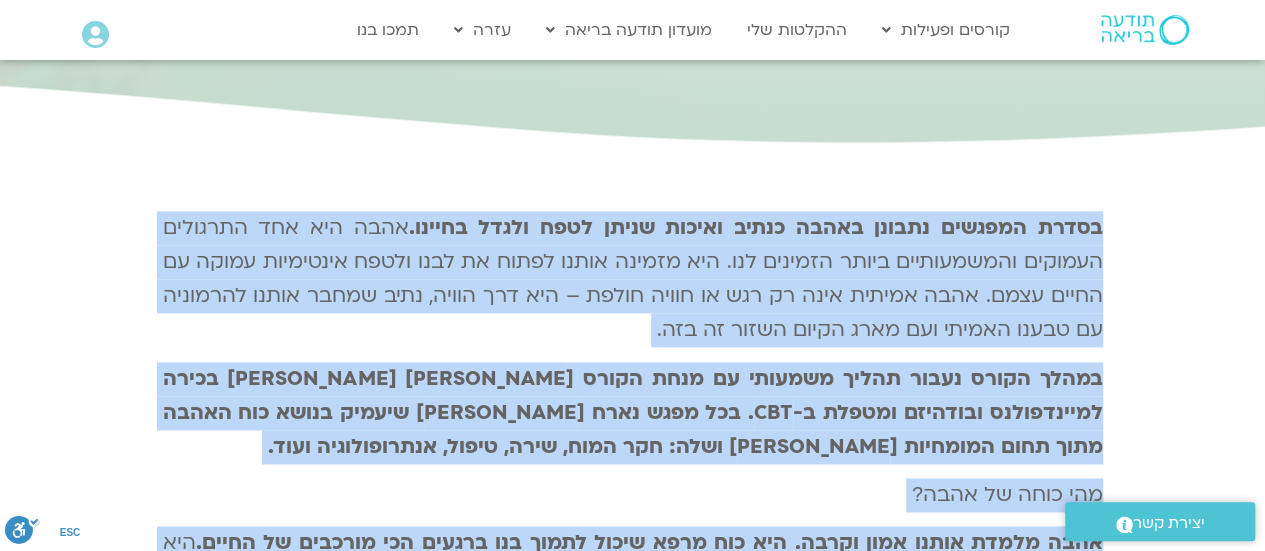 drag, startPoint x: 1107, startPoint y: 189, endPoint x: 1102, endPoint y: 234, distance: 45.276924 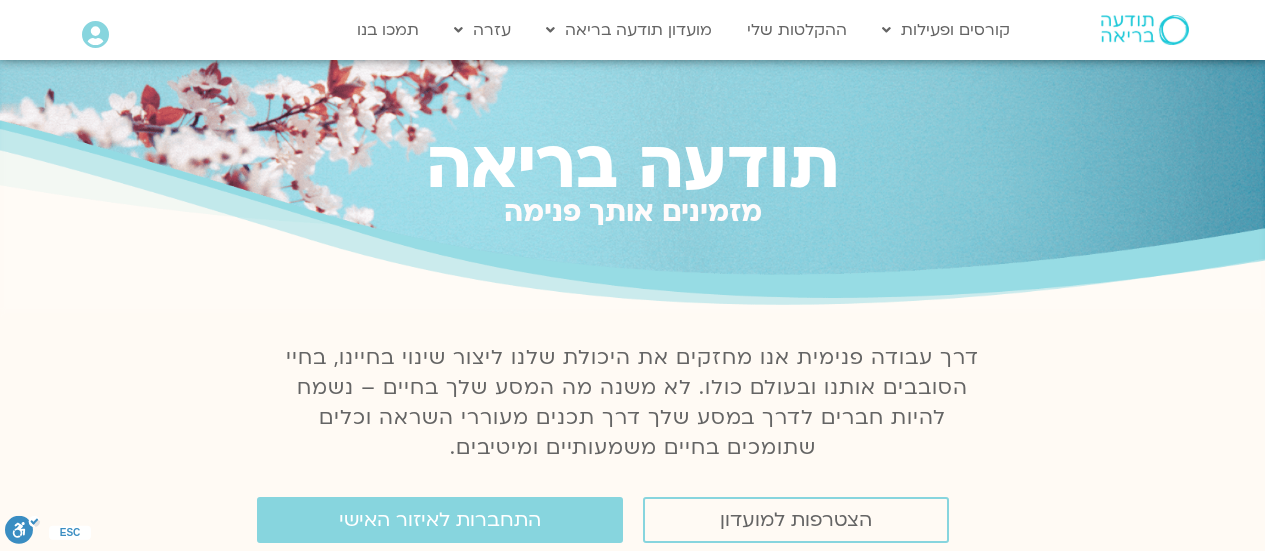 scroll, scrollTop: 0, scrollLeft: 0, axis: both 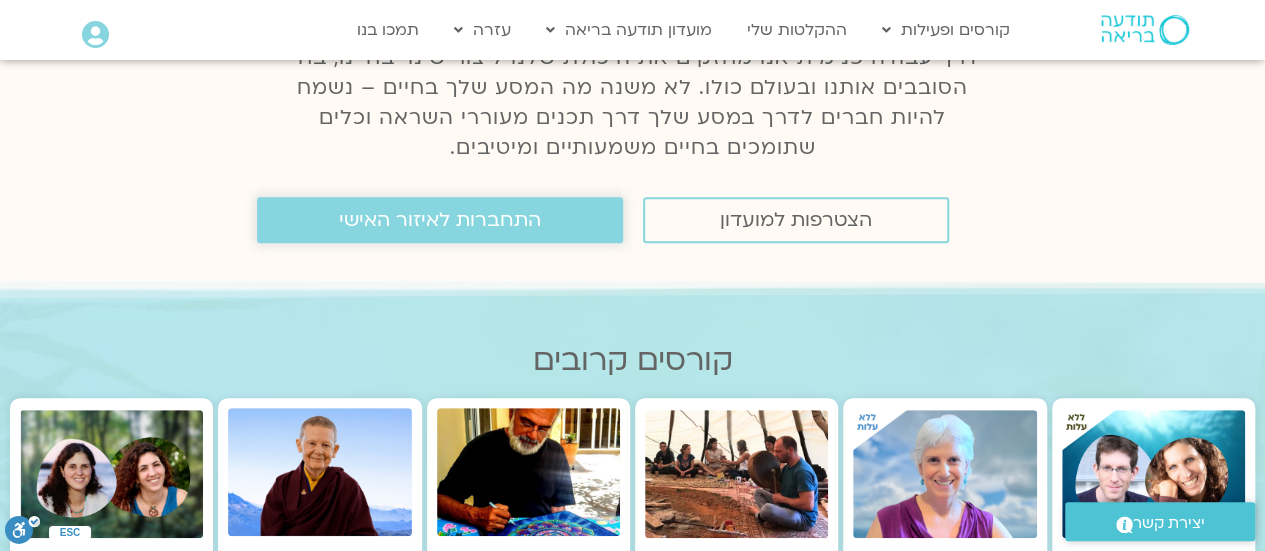 click on "התחברות לאיזור האישי" at bounding box center [440, 220] 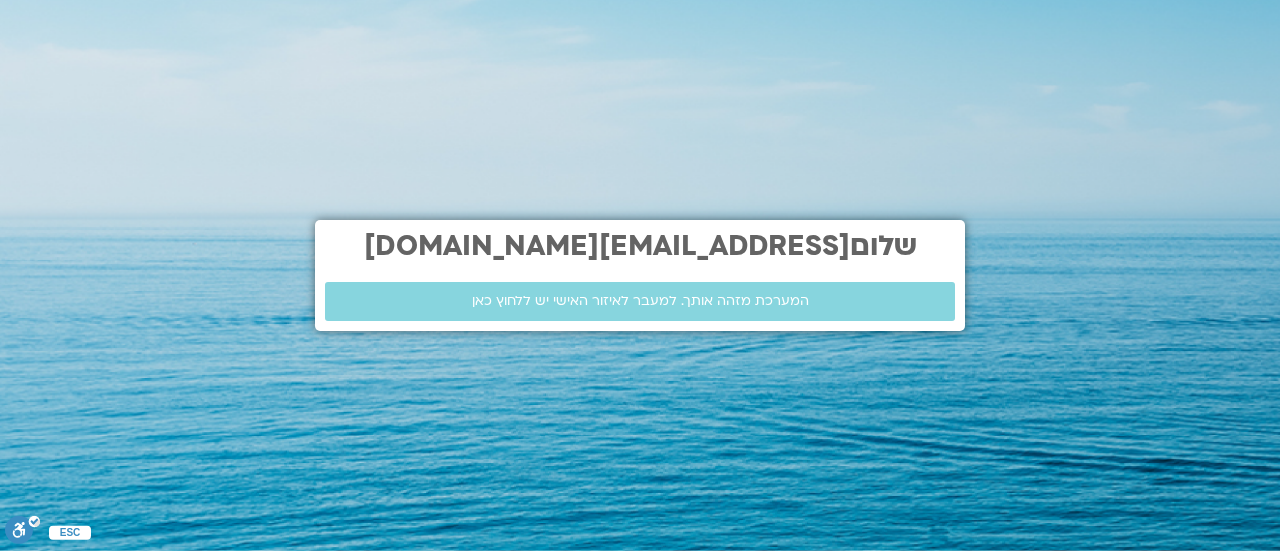 scroll, scrollTop: 0, scrollLeft: 0, axis: both 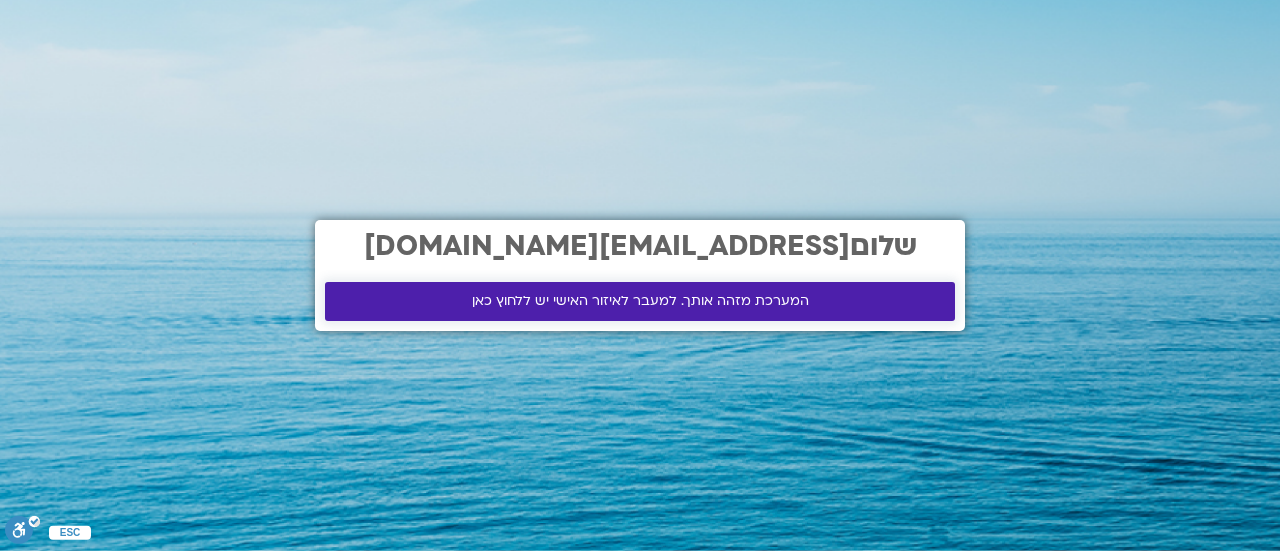 click on "המערכת מזהה אותך. למעבר לאיזור האישי יש ללחוץ כאן" at bounding box center (640, 301) 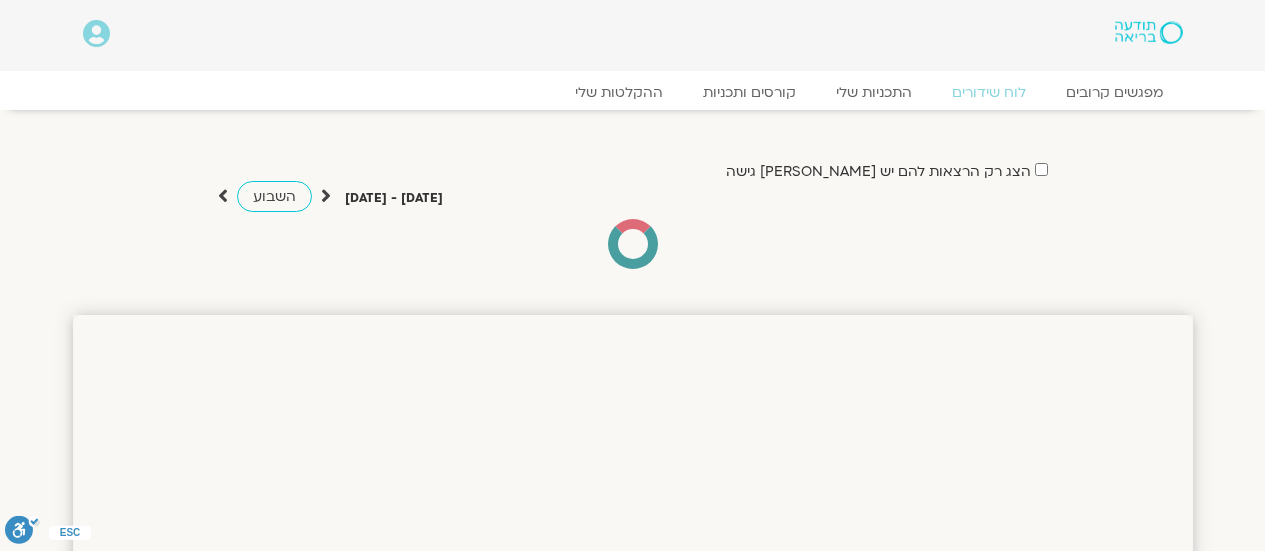 scroll, scrollTop: 0, scrollLeft: 0, axis: both 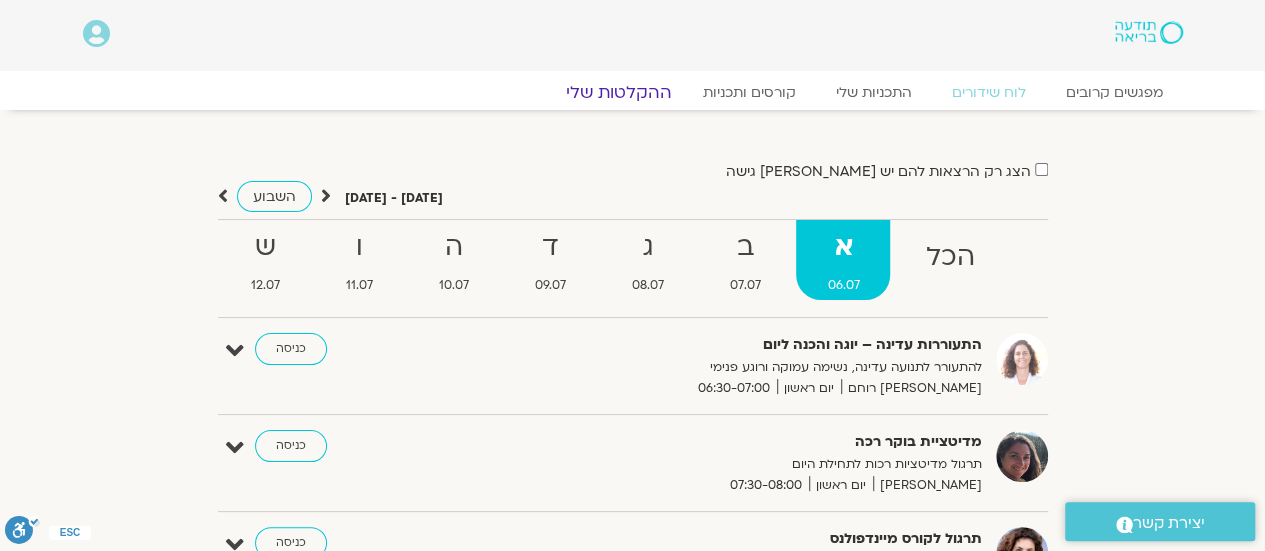 click on "ההקלטות שלי" 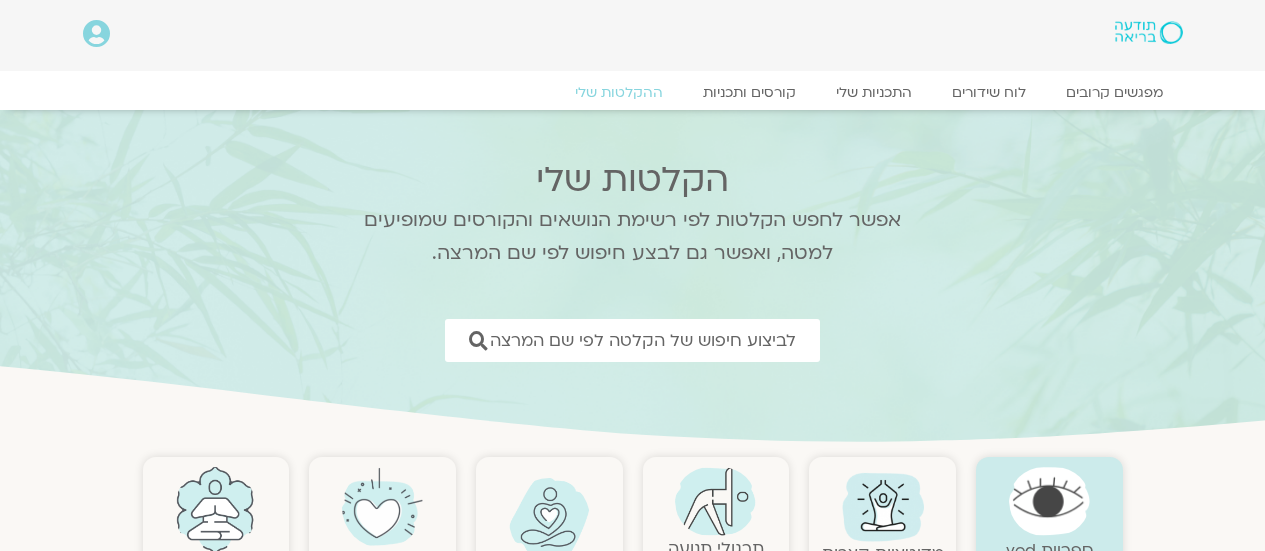 scroll, scrollTop: 0, scrollLeft: 0, axis: both 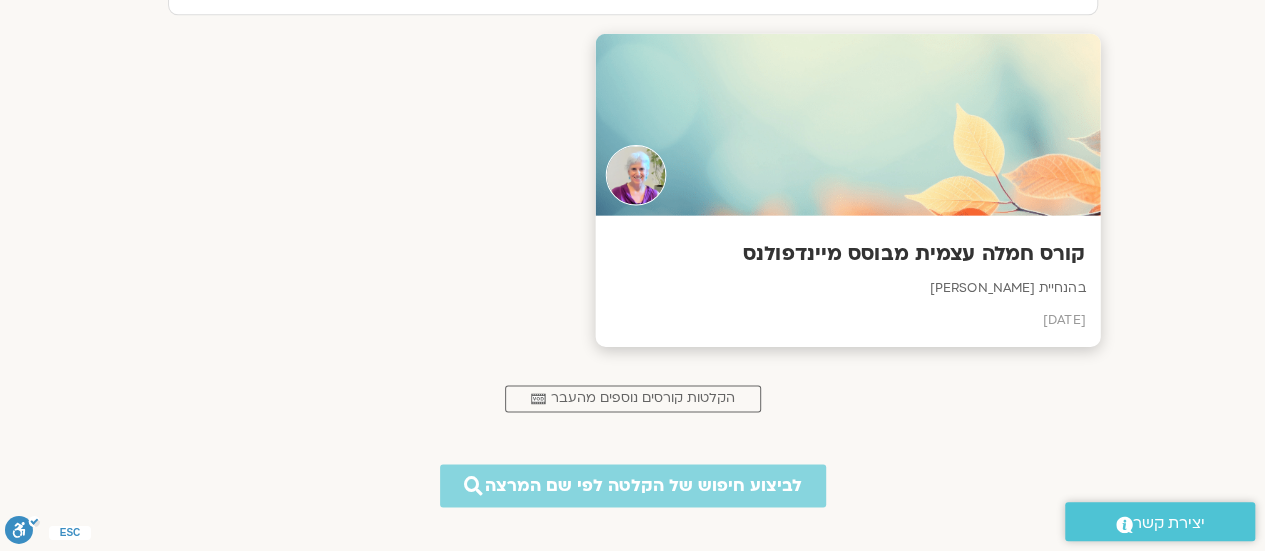 click on "קורס חמלה עצמית מבוסס מיינדפולנס" at bounding box center [847, 254] 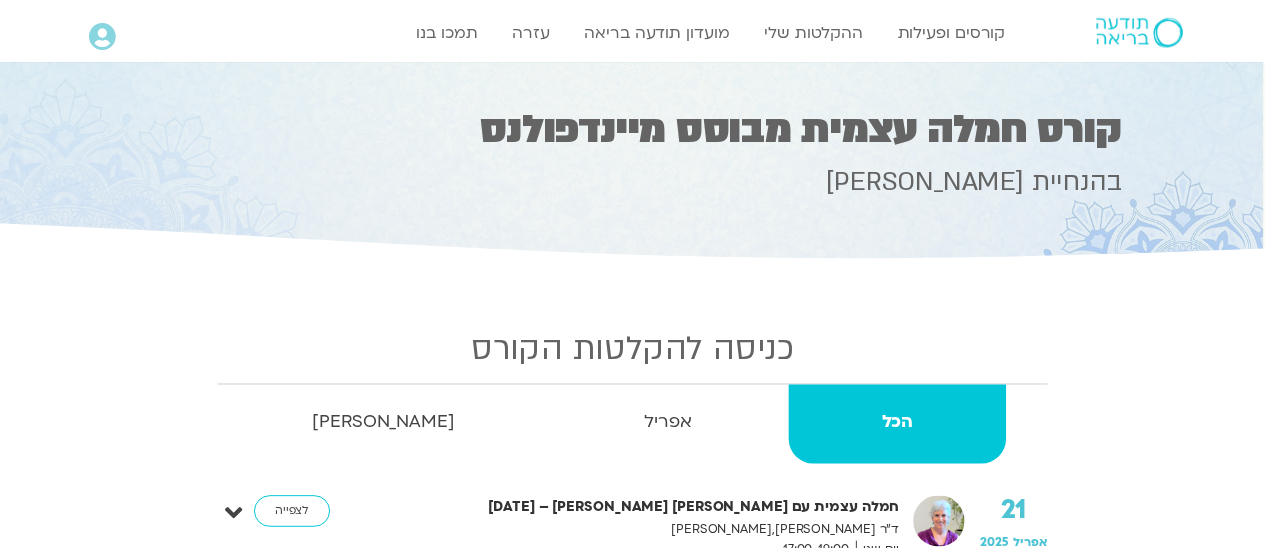 scroll, scrollTop: 0, scrollLeft: 0, axis: both 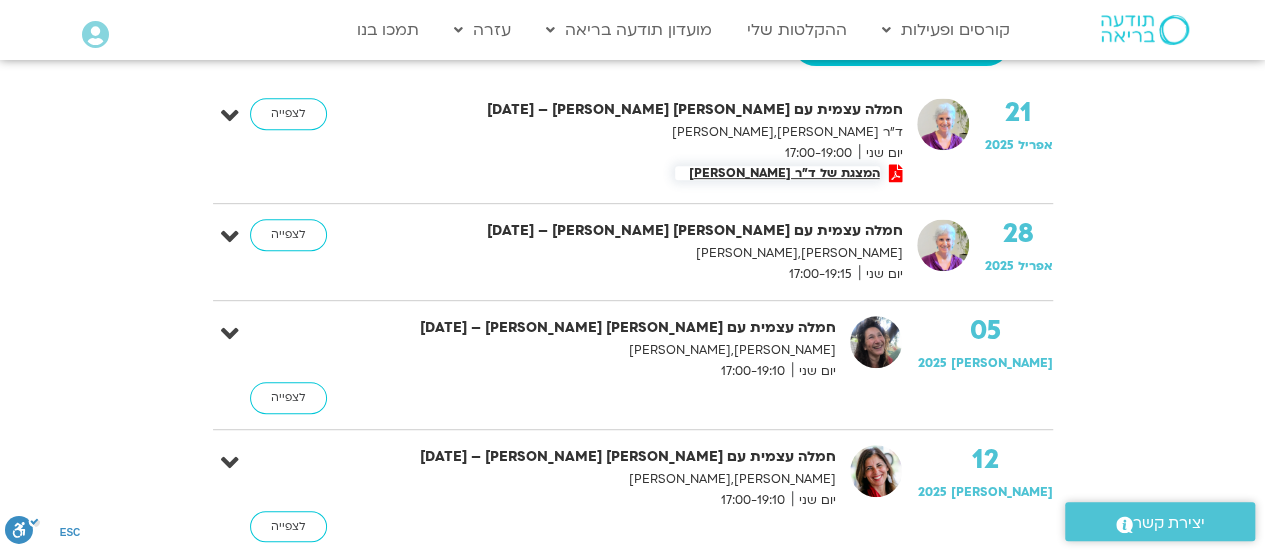 click on "חמלה עצמית עם [PERSON_NAME] [PERSON_NAME] – [DATE]
ד"ר [PERSON_NAME],[PERSON_NAME]
יום שני
17:00-19:00
המצגת של ד"ר [PERSON_NAME]" at bounding box center [650, 143] 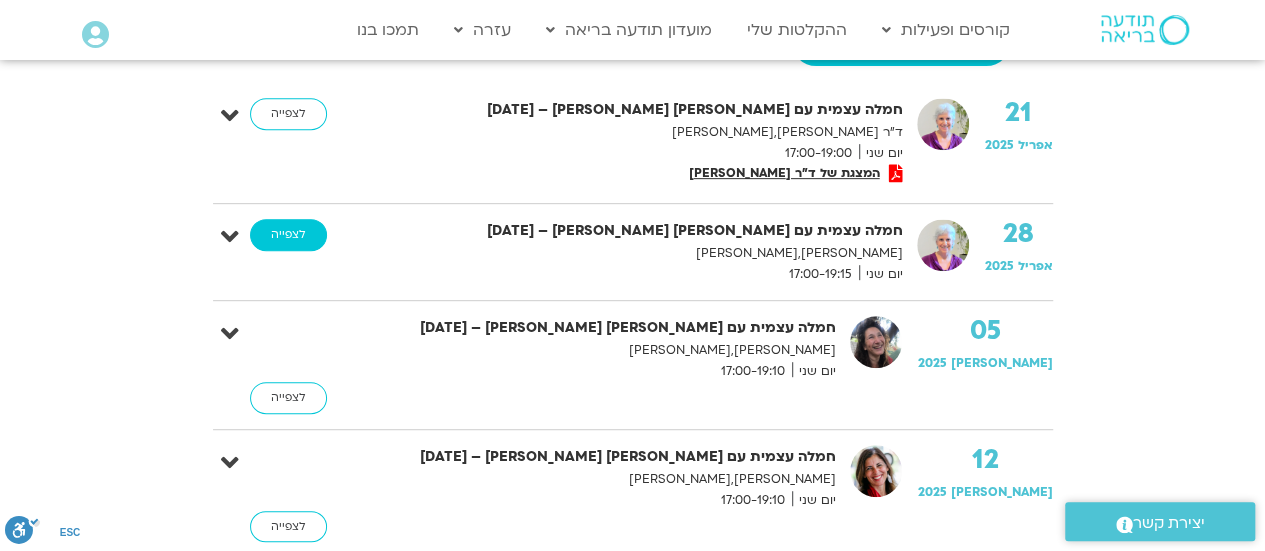 click on "לצפייה" at bounding box center (288, 235) 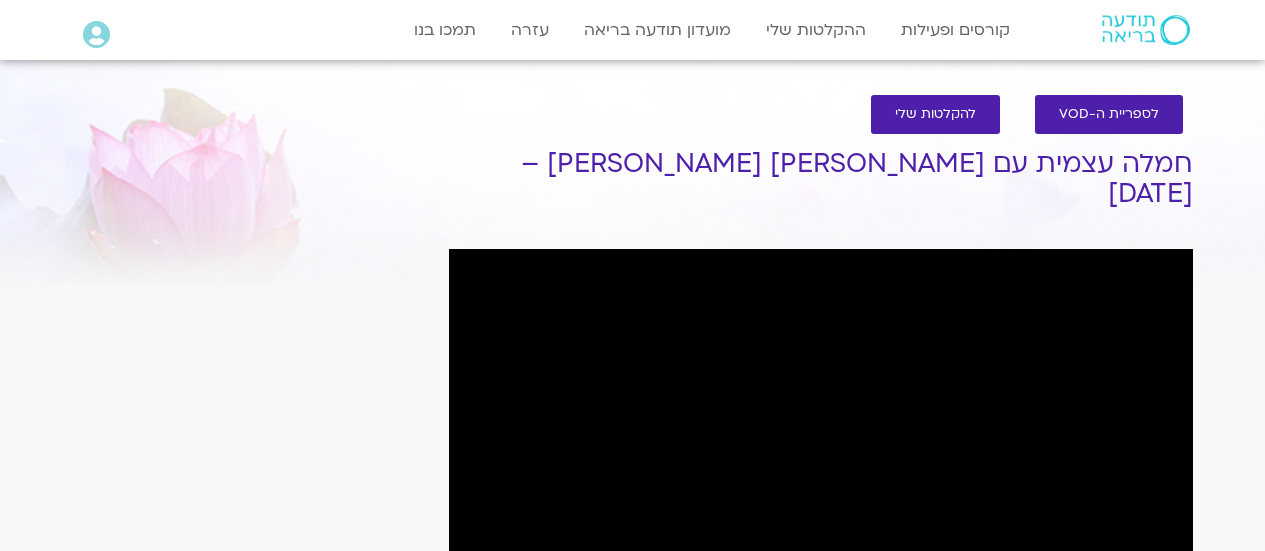 scroll, scrollTop: 0, scrollLeft: 0, axis: both 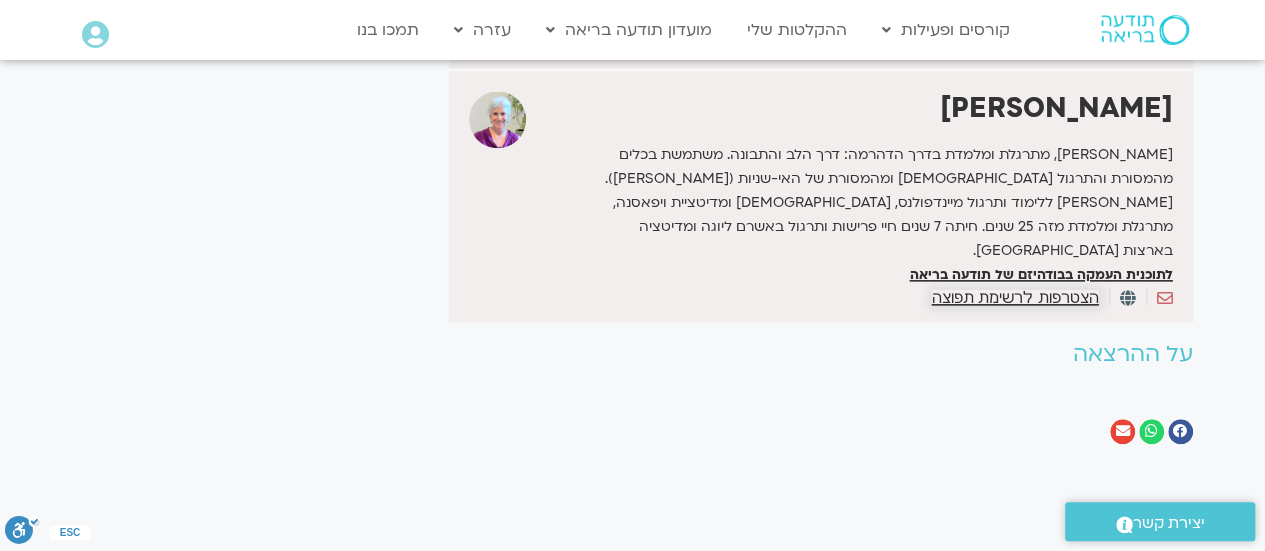 click on "הצטרפות לרשימת תפוצה" at bounding box center (932, 44) 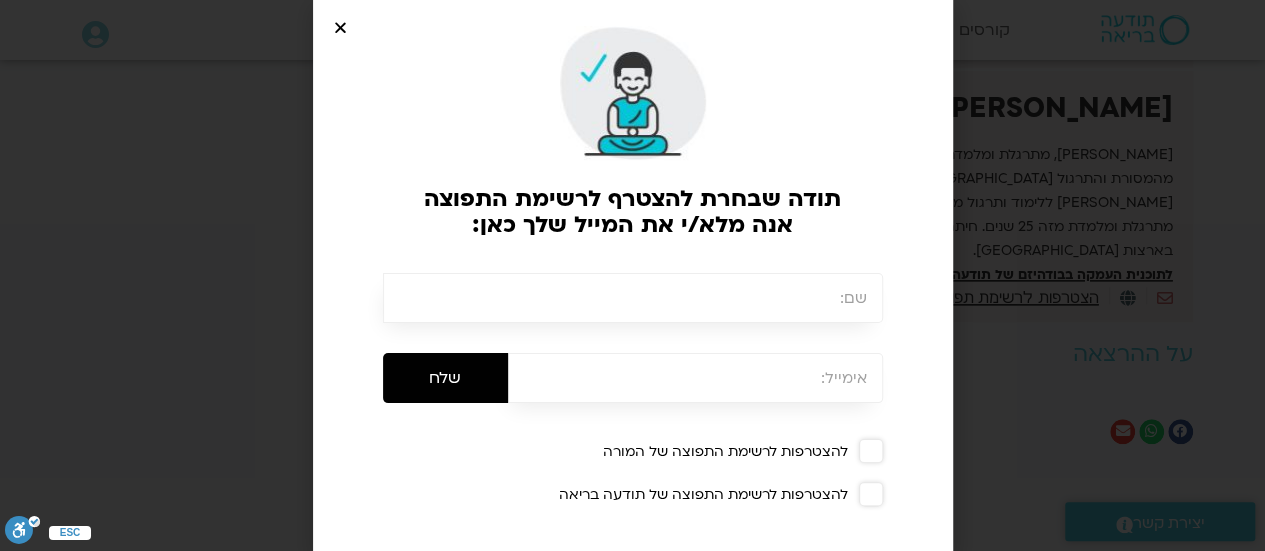 click at bounding box center (633, 298) 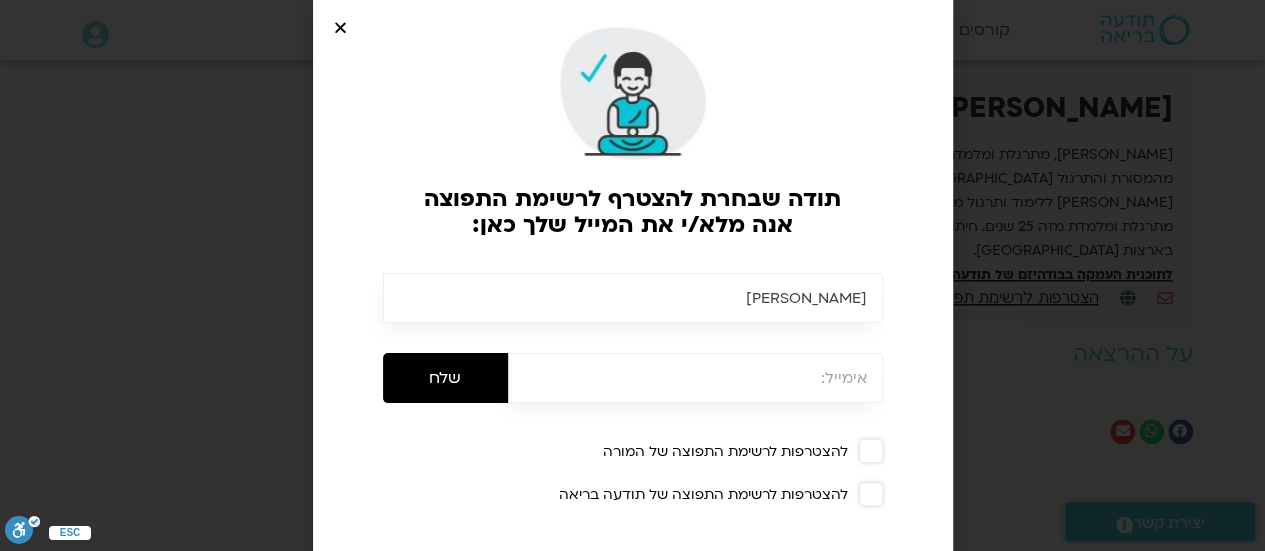 click at bounding box center [695, 378] 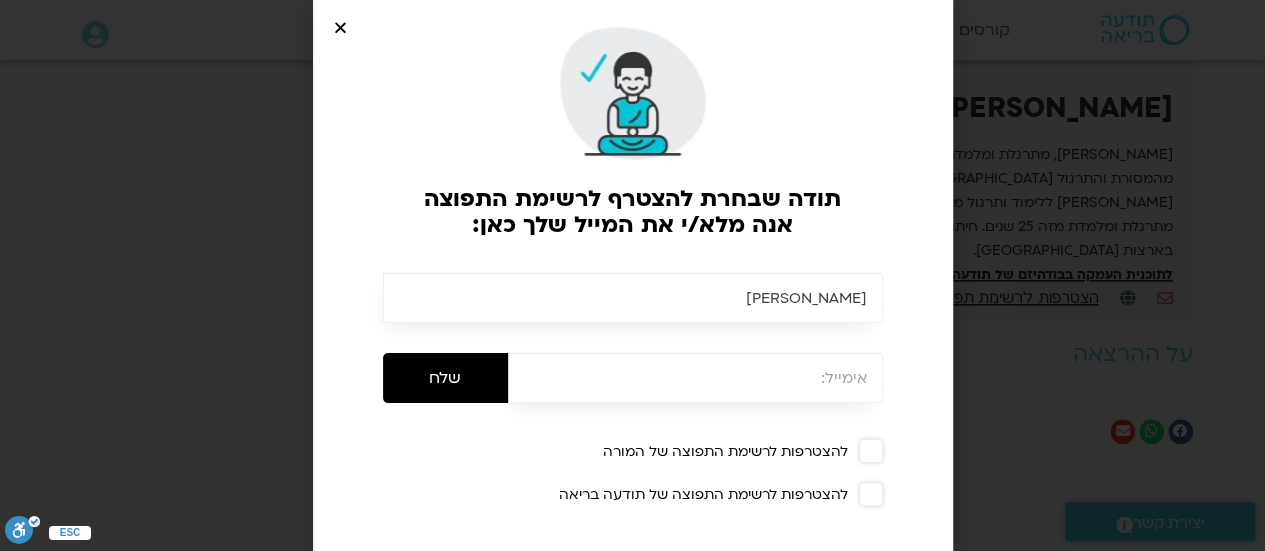type on "[EMAIL_ADDRESS][DOMAIN_NAME]" 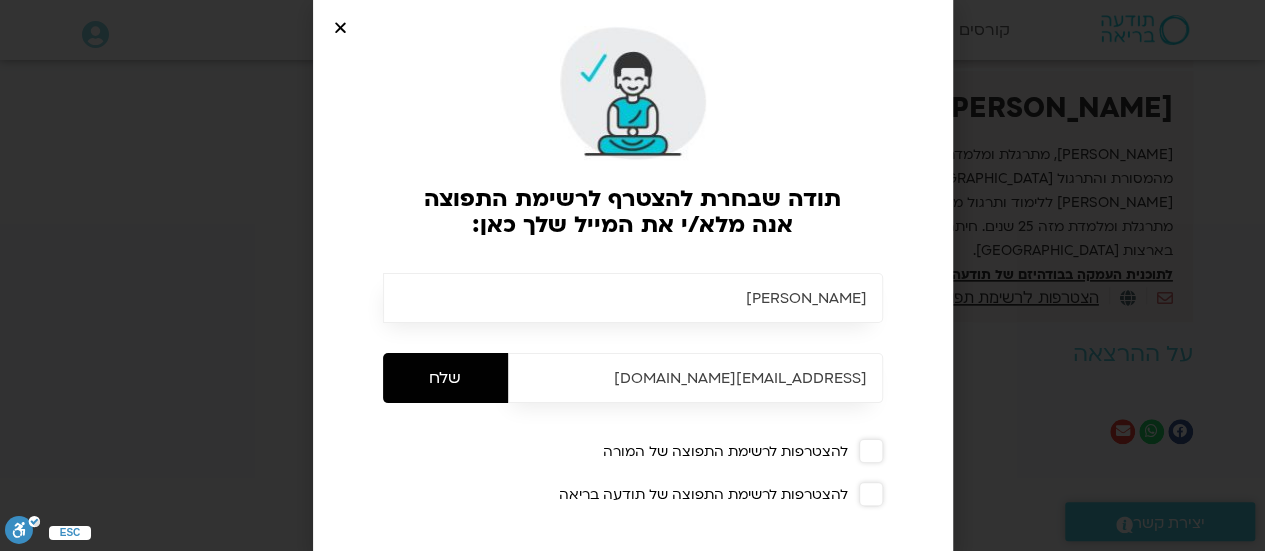 click on "להצטרפות לרשימת התפוצה של המורה" at bounding box center [648, 452] 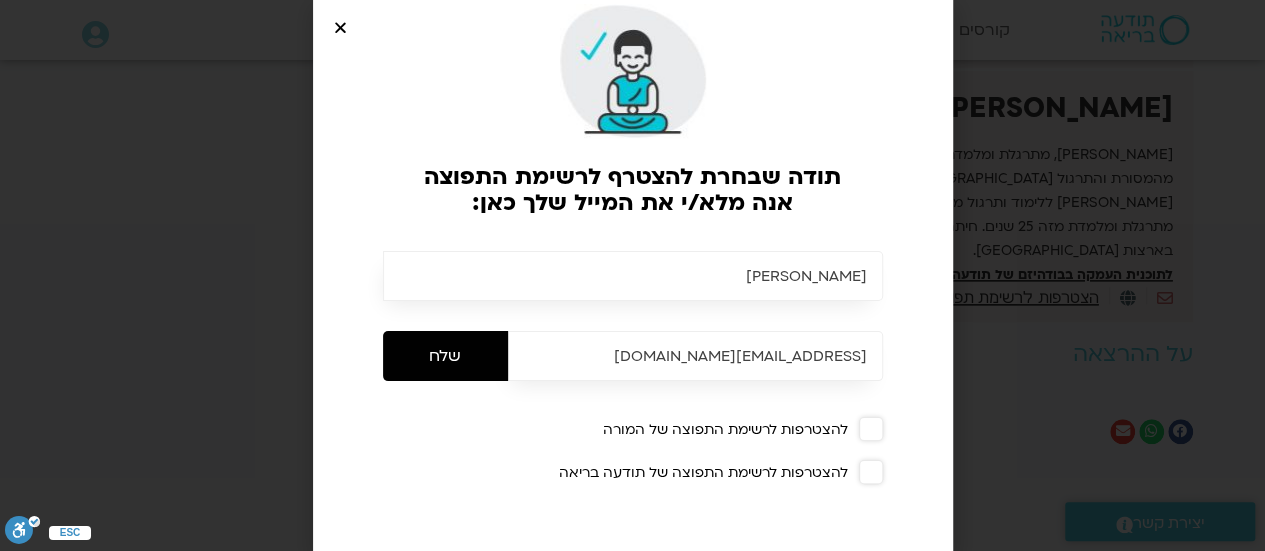click at bounding box center [871, 472] 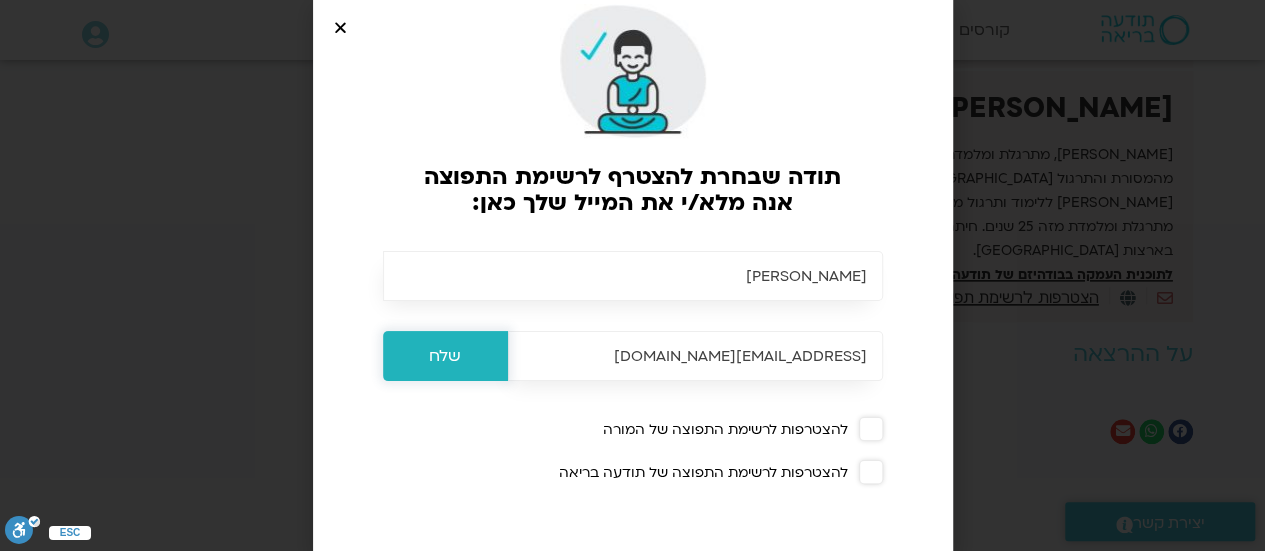 click on "שלח" at bounding box center (445, 356) 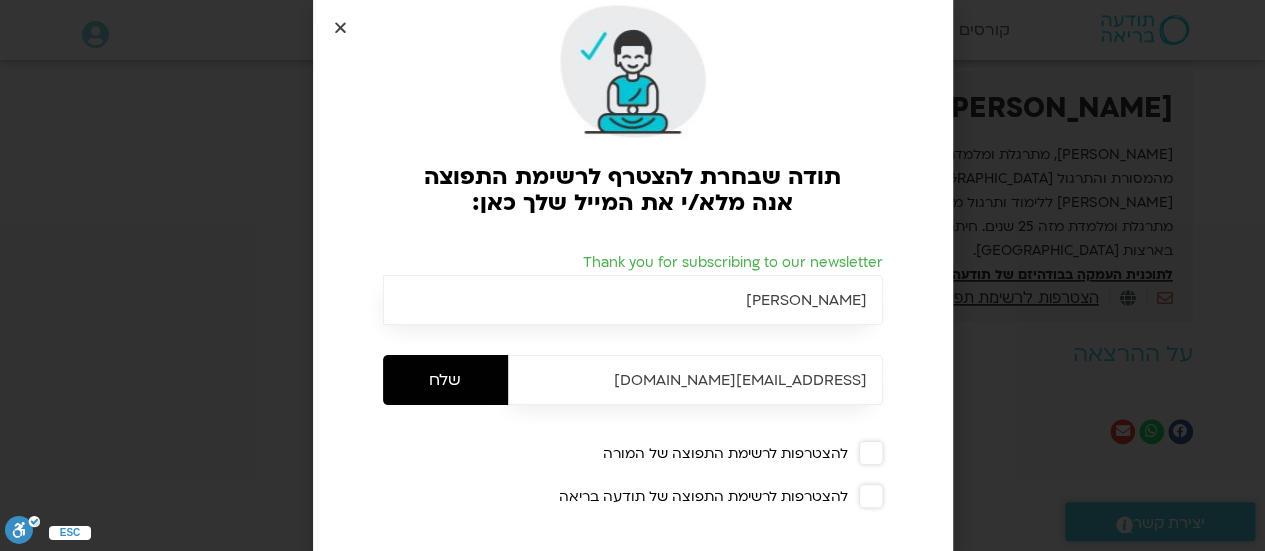 click at bounding box center [340, 27] 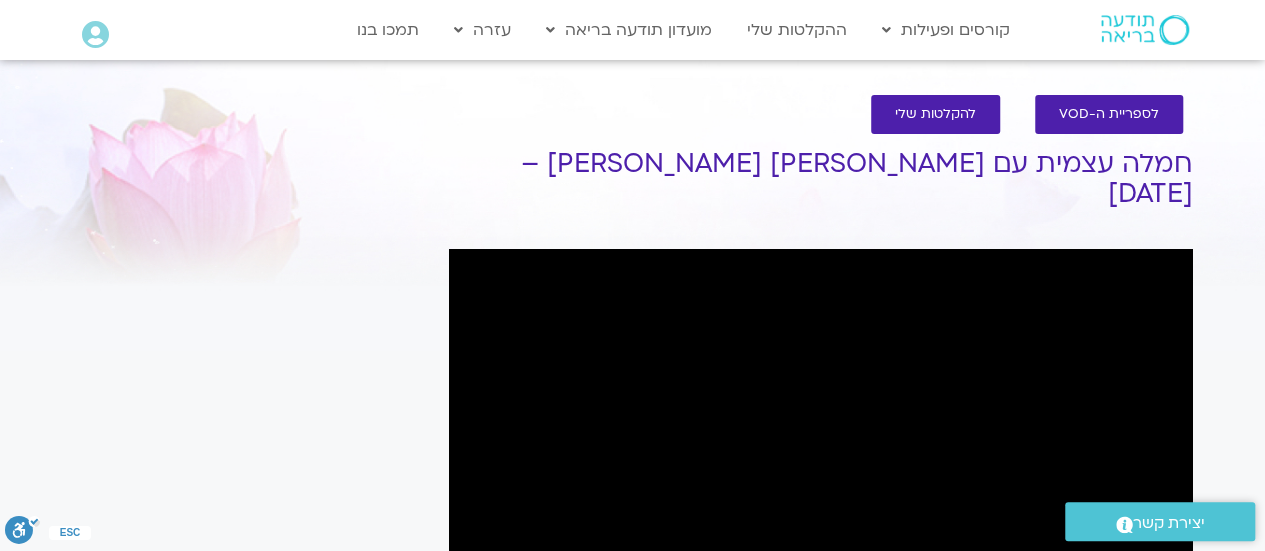 scroll, scrollTop: 0, scrollLeft: 0, axis: both 